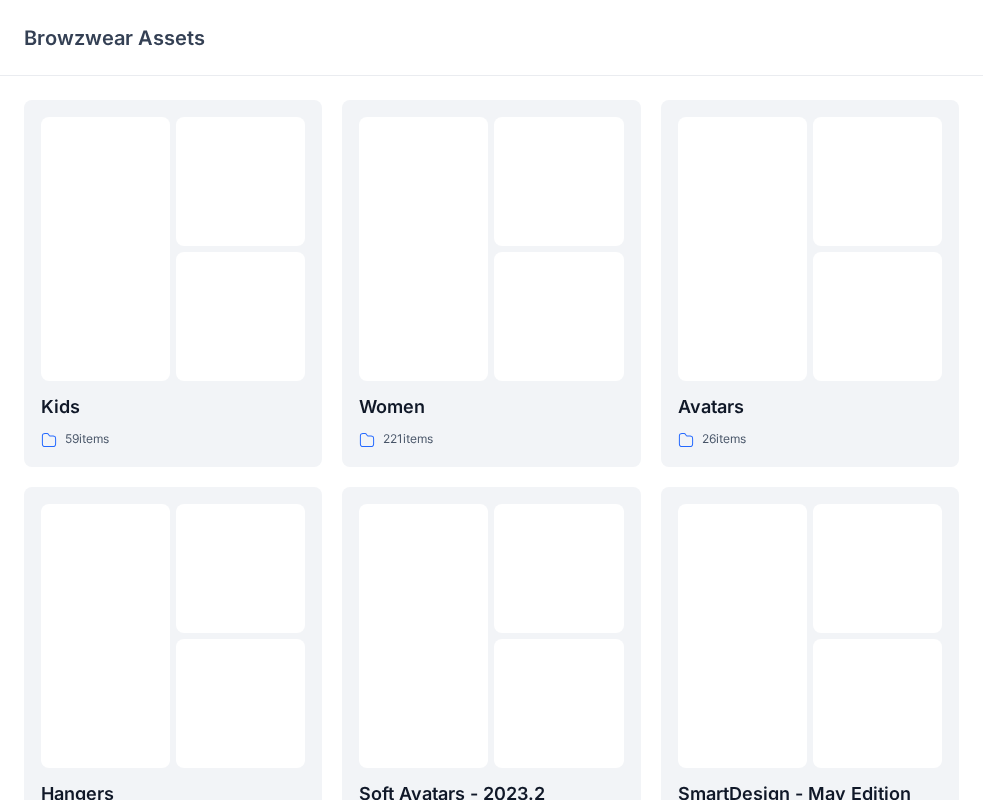 scroll, scrollTop: 0, scrollLeft: 0, axis: both 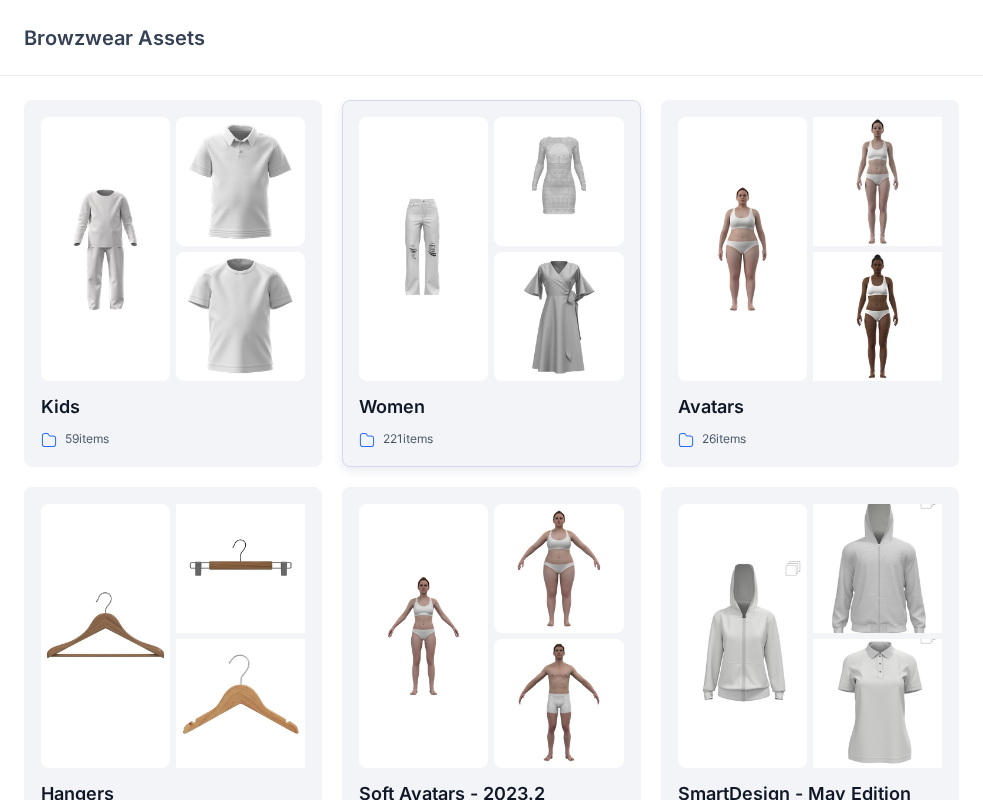 click at bounding box center [558, 316] 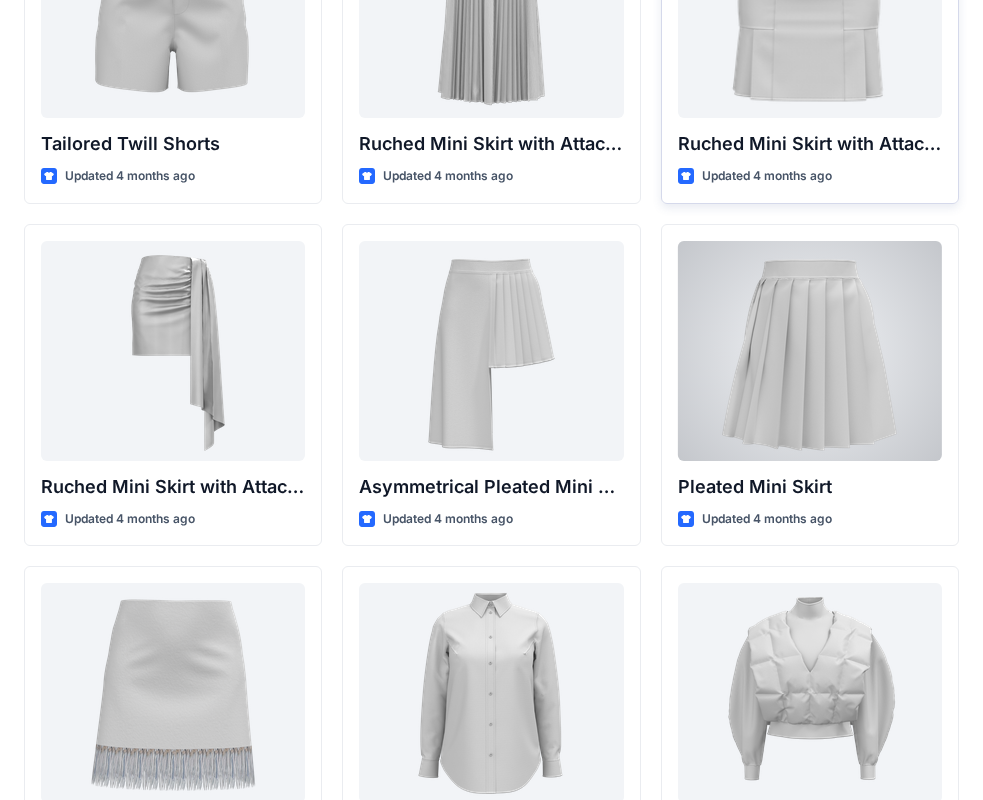 scroll, scrollTop: 5557, scrollLeft: 0, axis: vertical 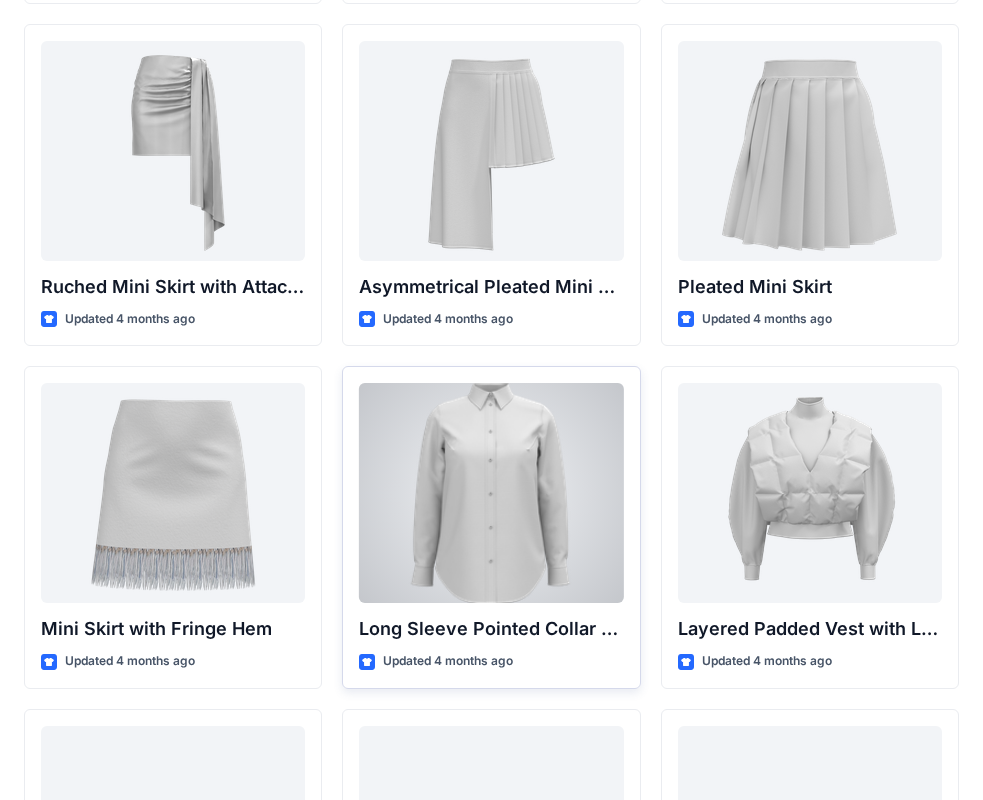 click at bounding box center [491, 493] 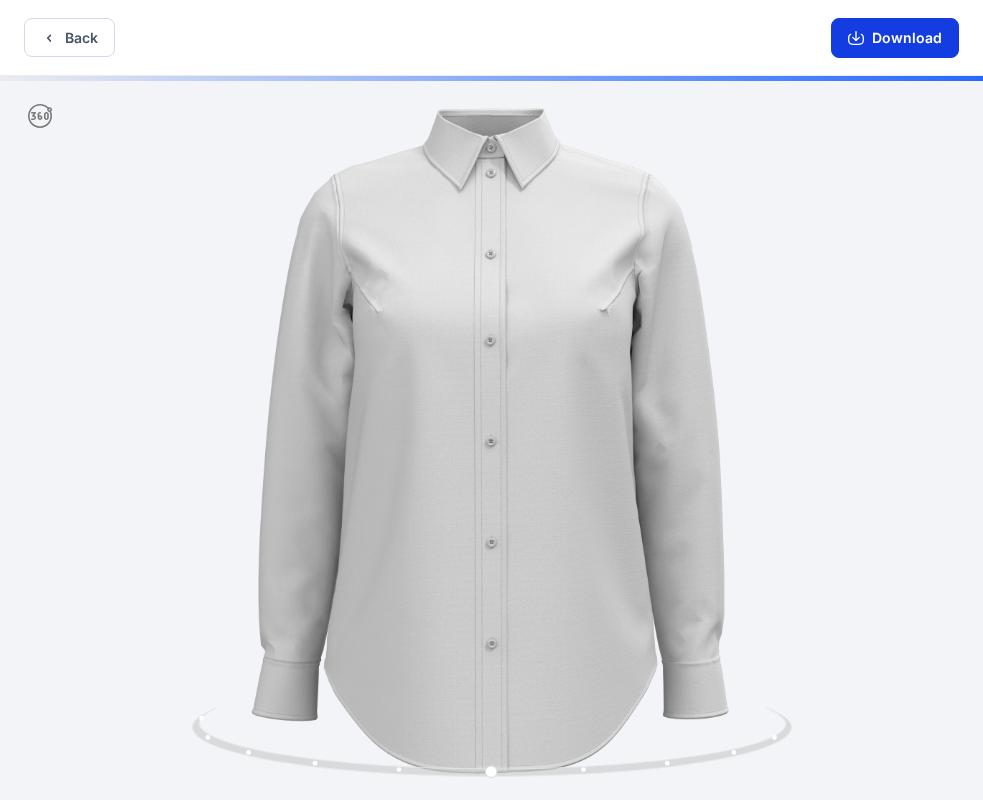 click on "Download" at bounding box center [895, 38] 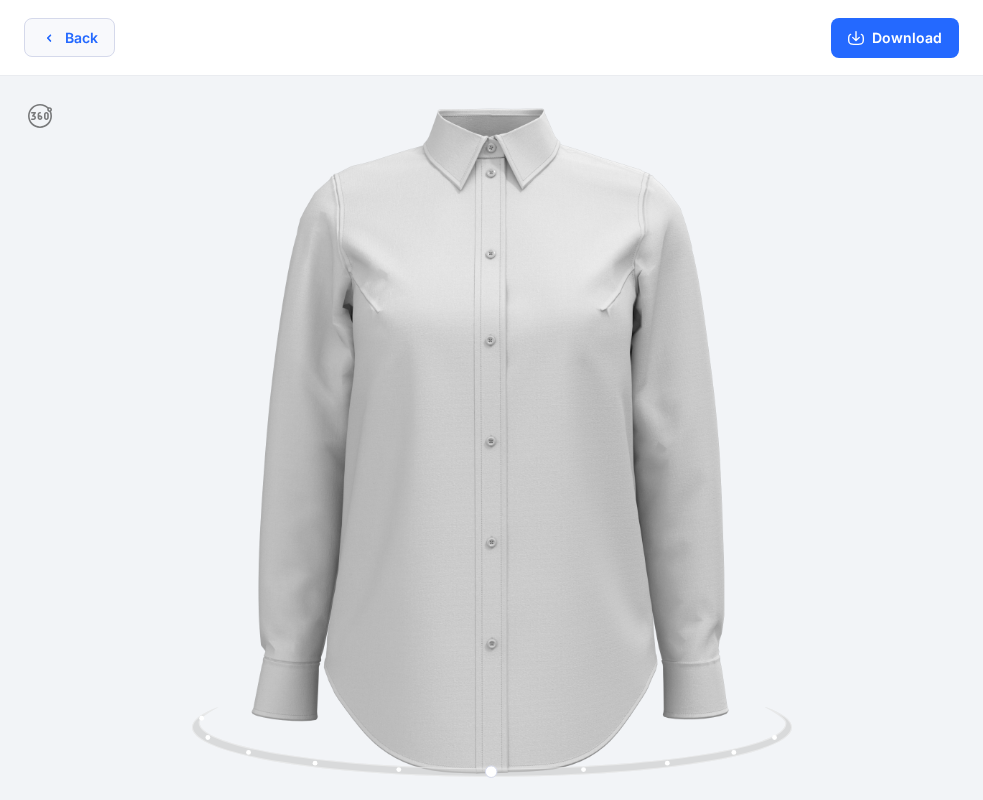 click on "Back" at bounding box center (69, 37) 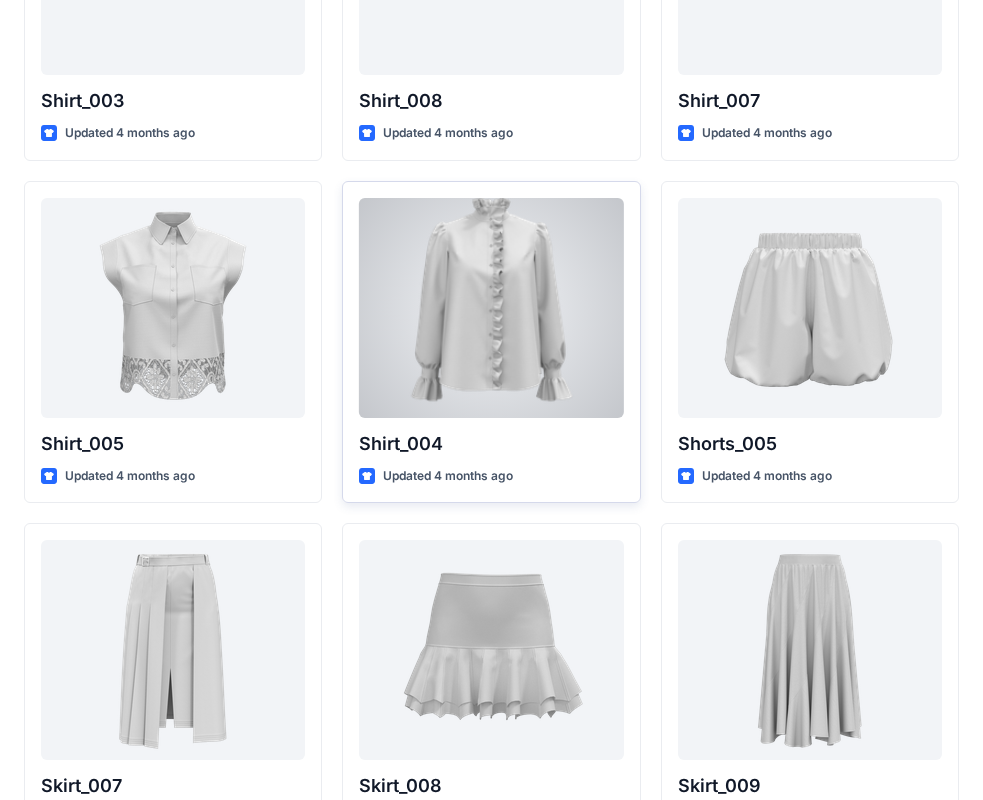 scroll, scrollTop: 9167, scrollLeft: 0, axis: vertical 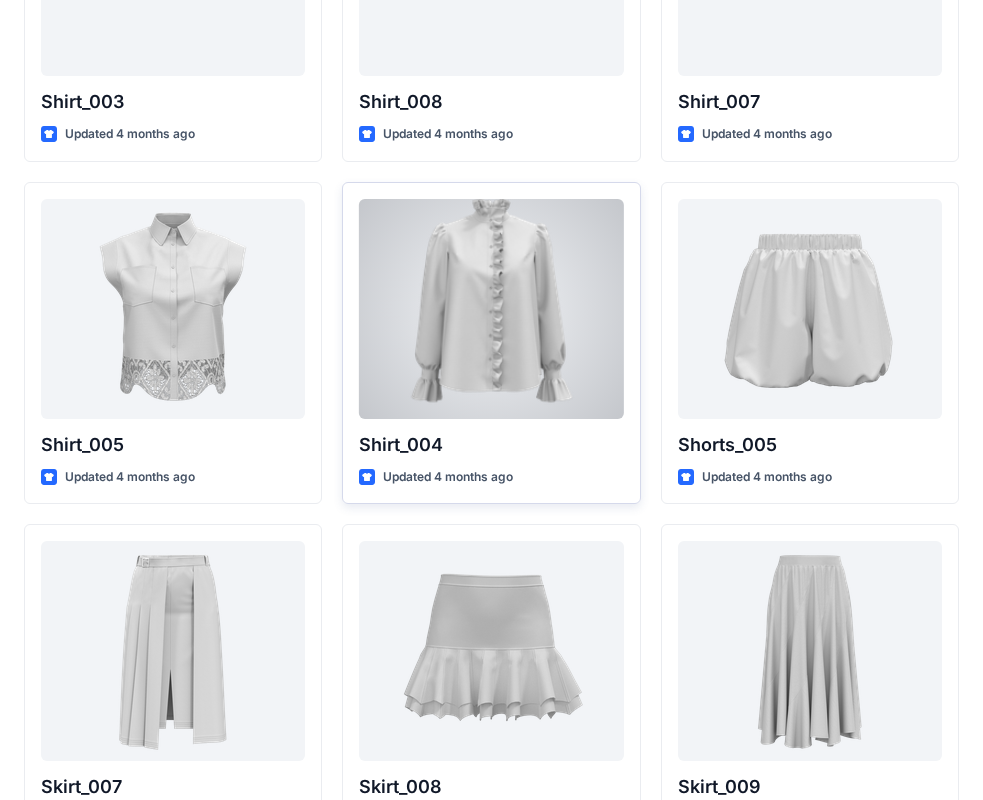 click at bounding box center (491, 309) 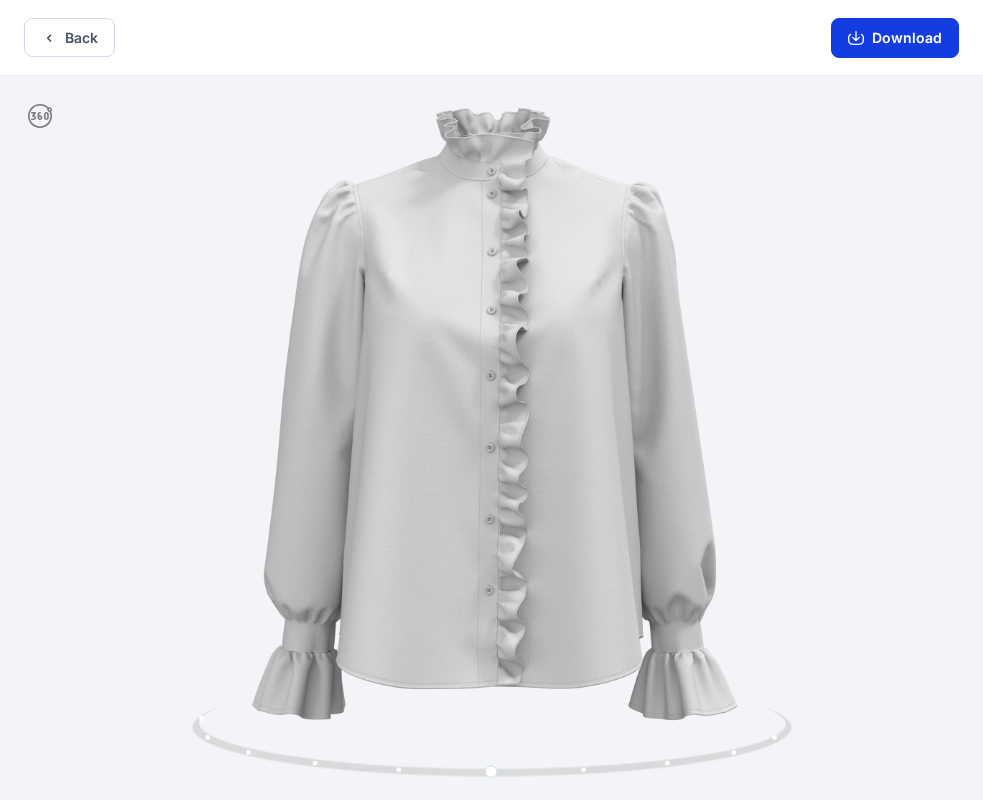 click on "Download" at bounding box center [895, 38] 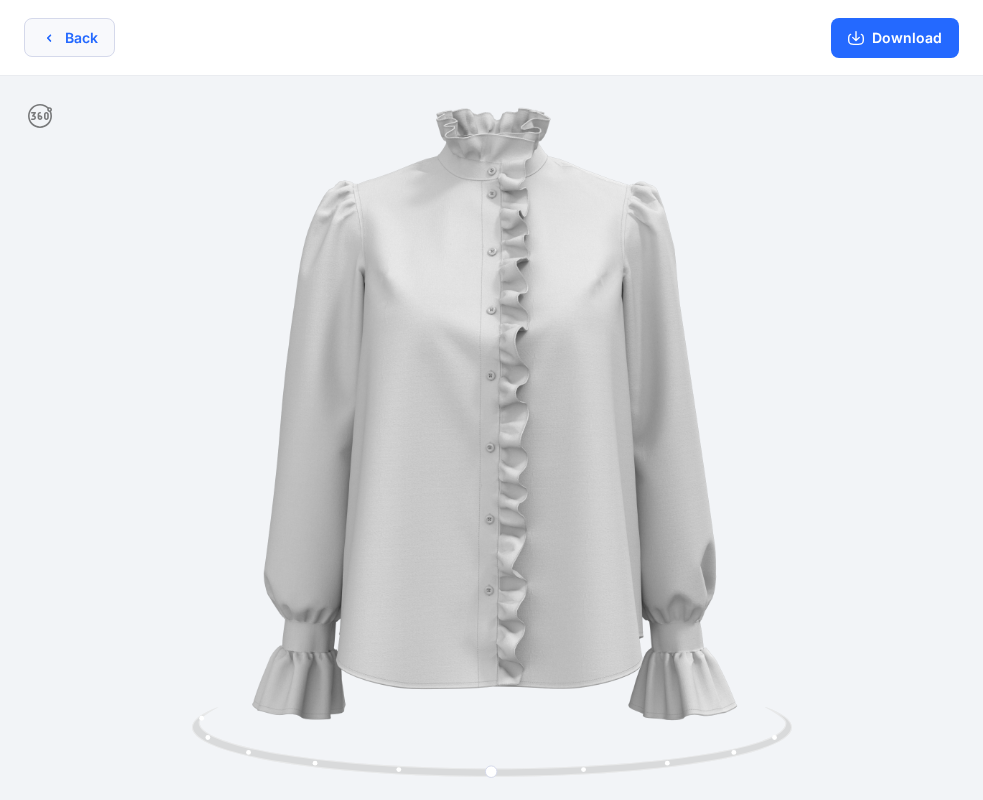 click on "Back" at bounding box center [69, 37] 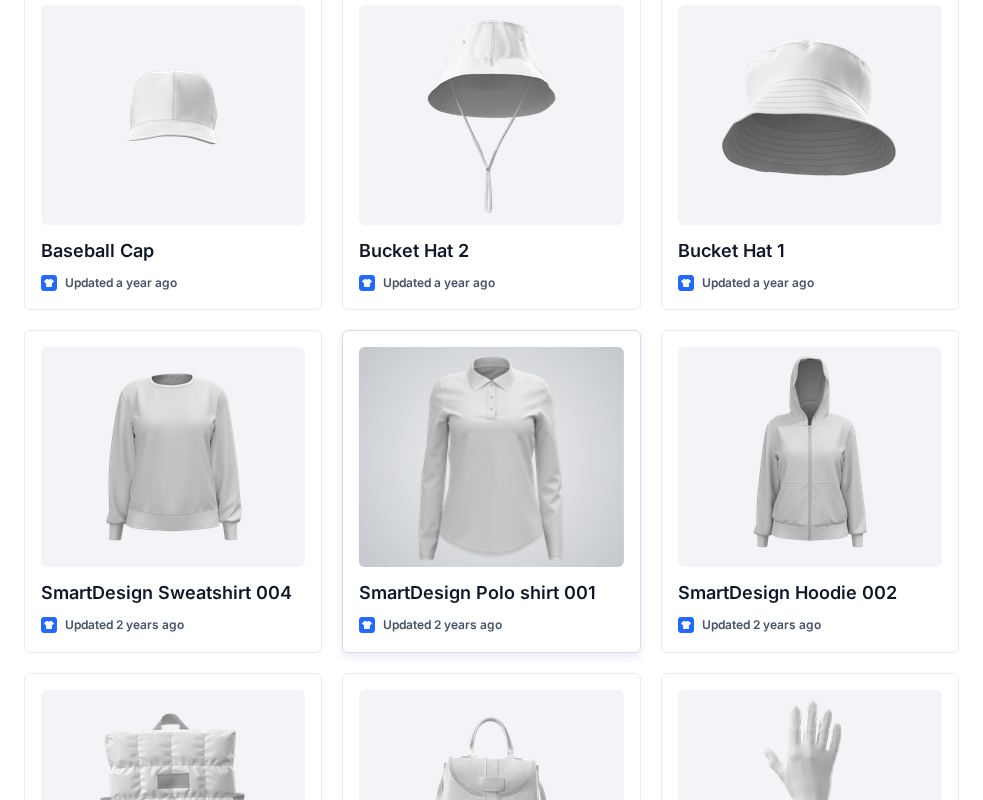 scroll, scrollTop: 14848, scrollLeft: 0, axis: vertical 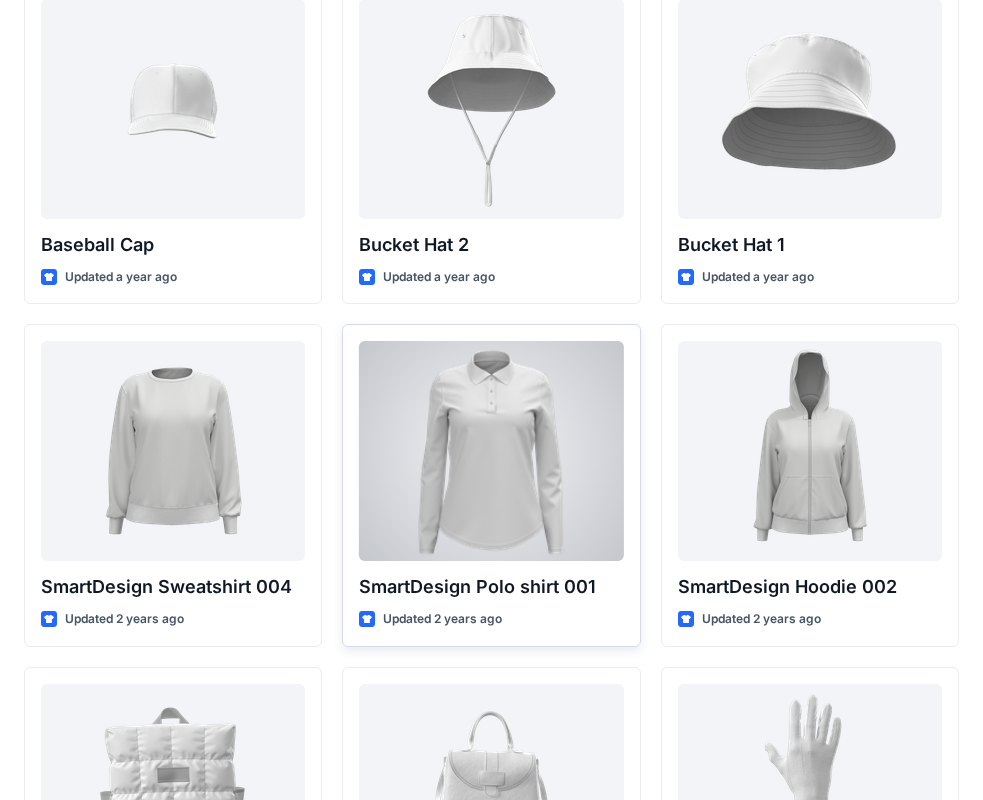 click at bounding box center [491, 451] 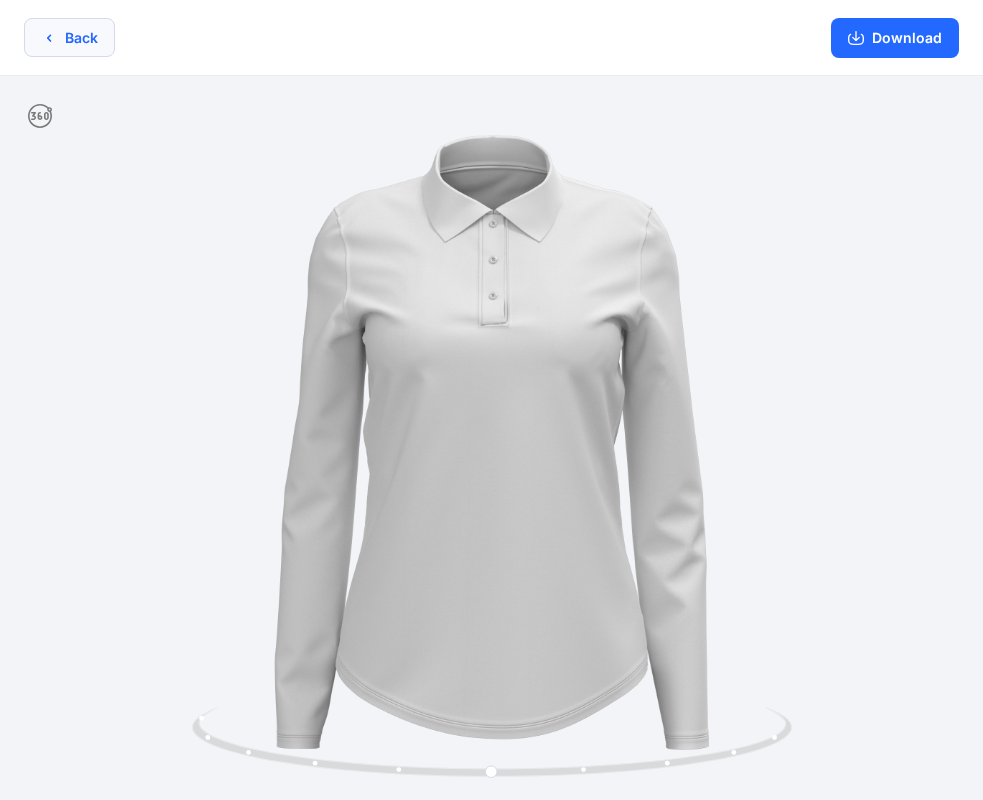 click on "Back" at bounding box center (69, 37) 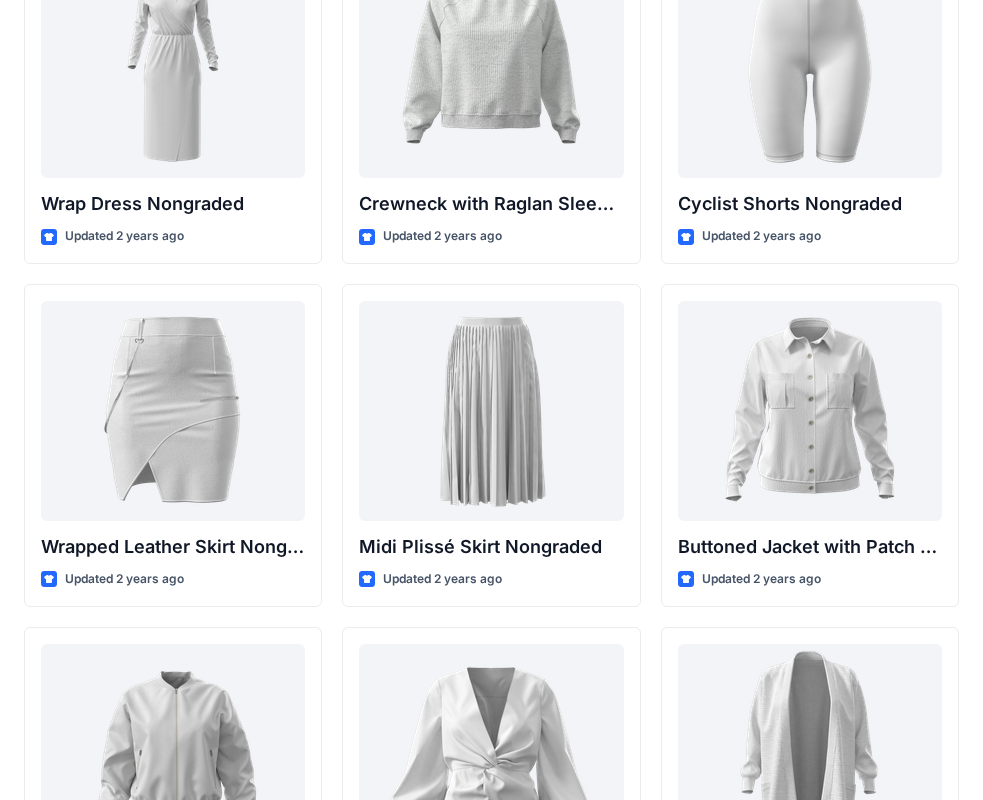 scroll, scrollTop: 17959, scrollLeft: 0, axis: vertical 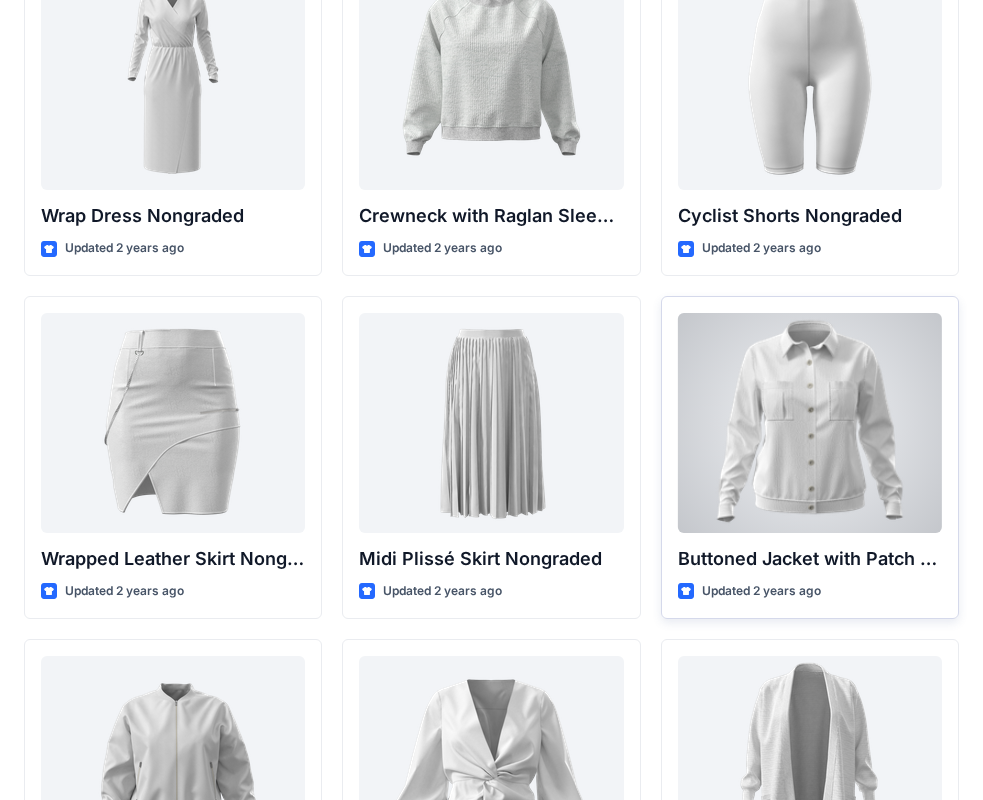 click at bounding box center (810, 423) 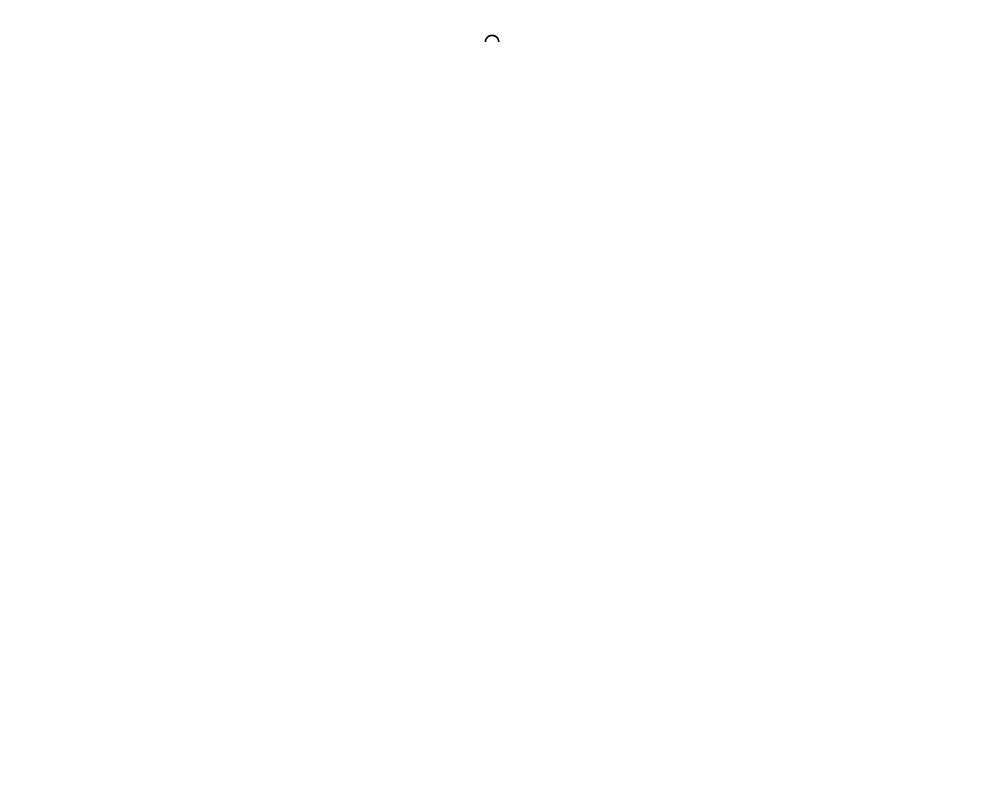 scroll, scrollTop: 0, scrollLeft: 0, axis: both 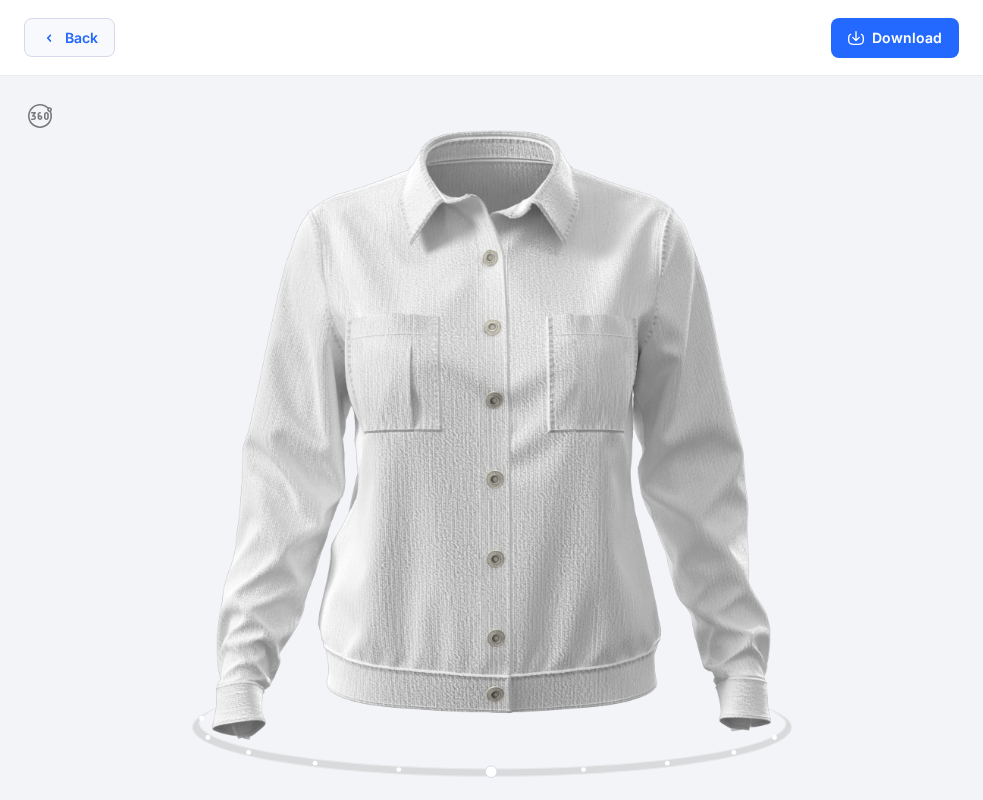 click on "Back" at bounding box center [69, 37] 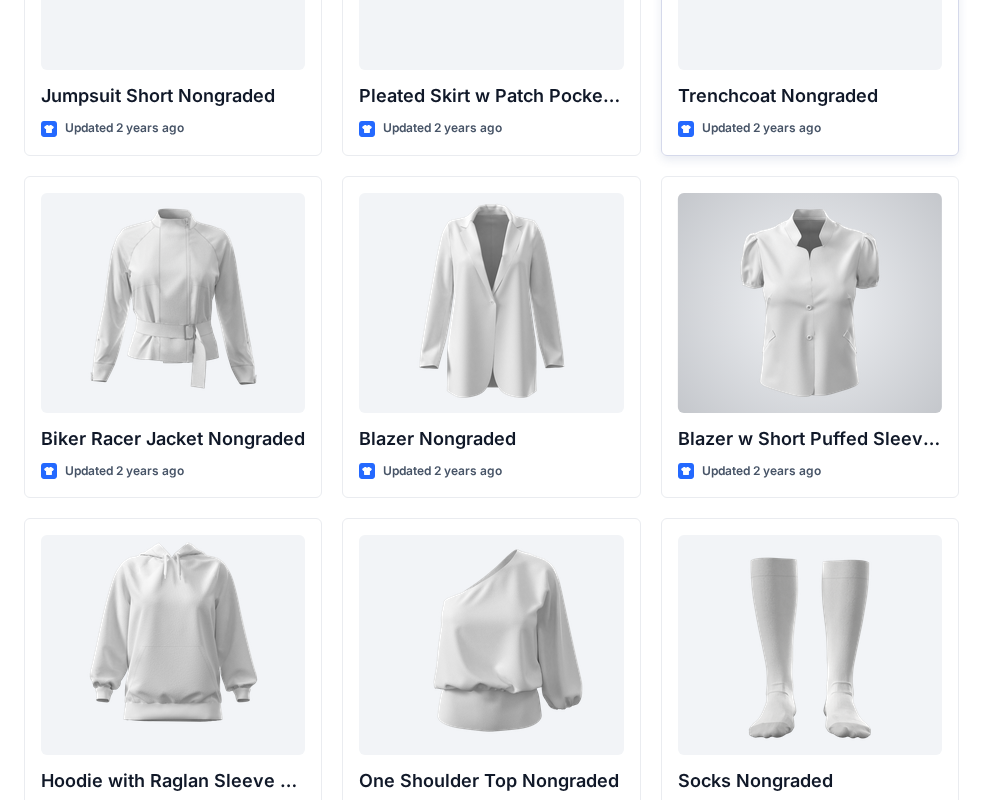 scroll, scrollTop: 20529, scrollLeft: 0, axis: vertical 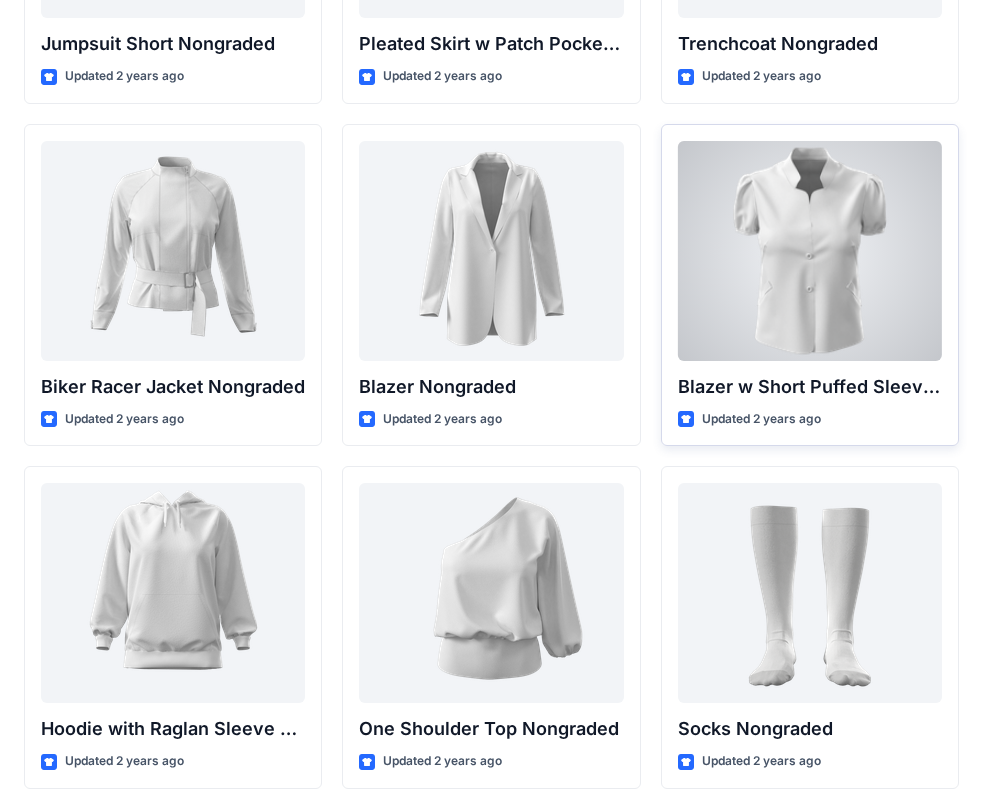 click at bounding box center (810, 251) 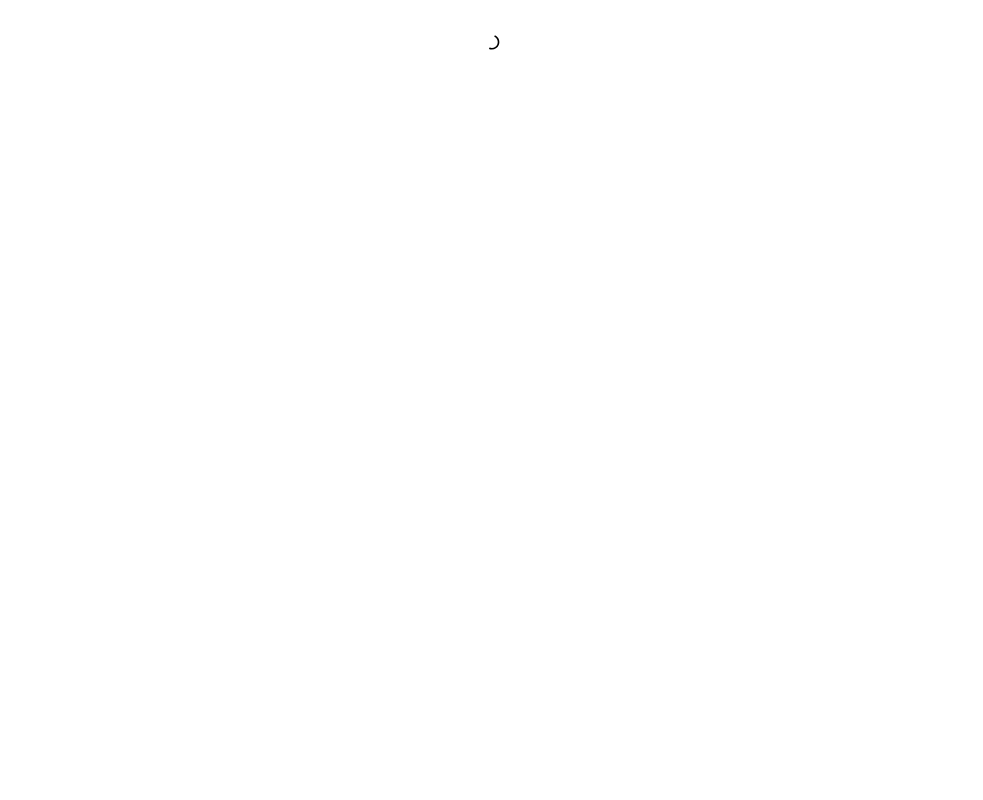 scroll, scrollTop: 0, scrollLeft: 0, axis: both 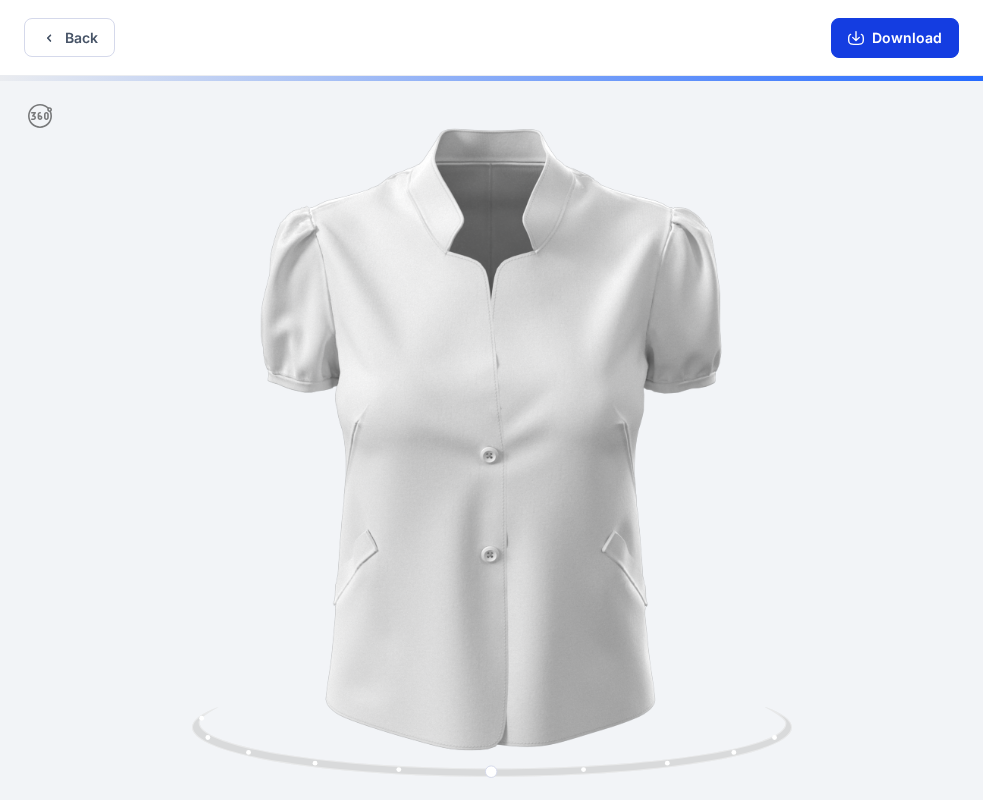 click on "Download" at bounding box center [895, 38] 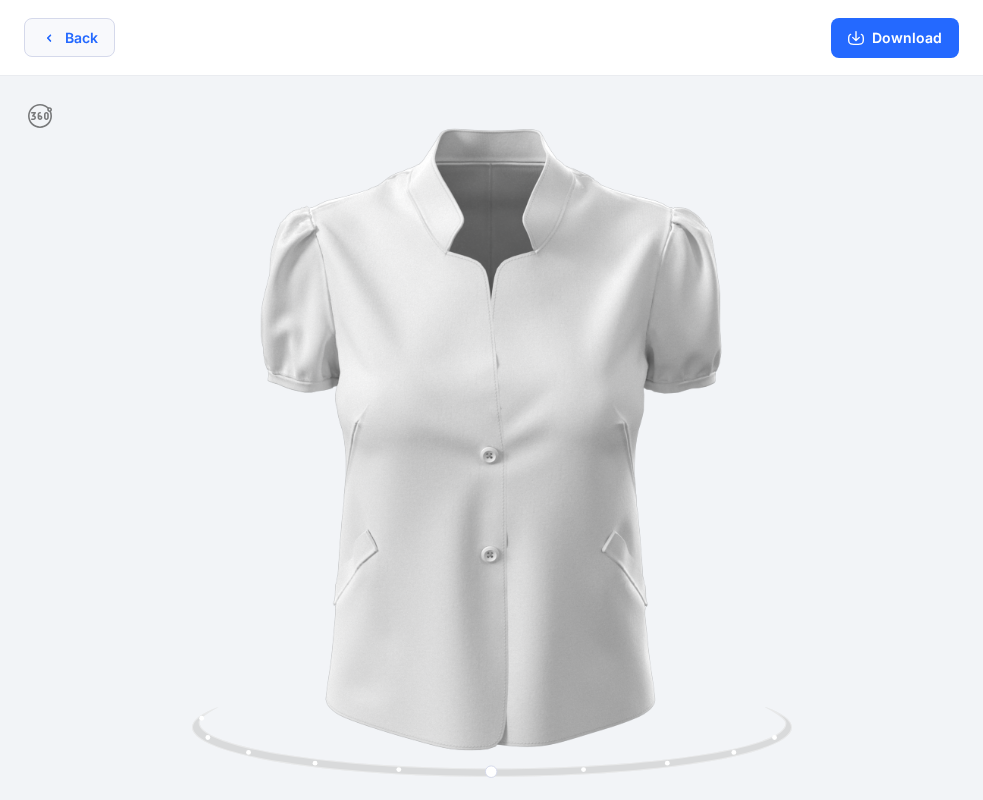 click on "Back" at bounding box center [69, 37] 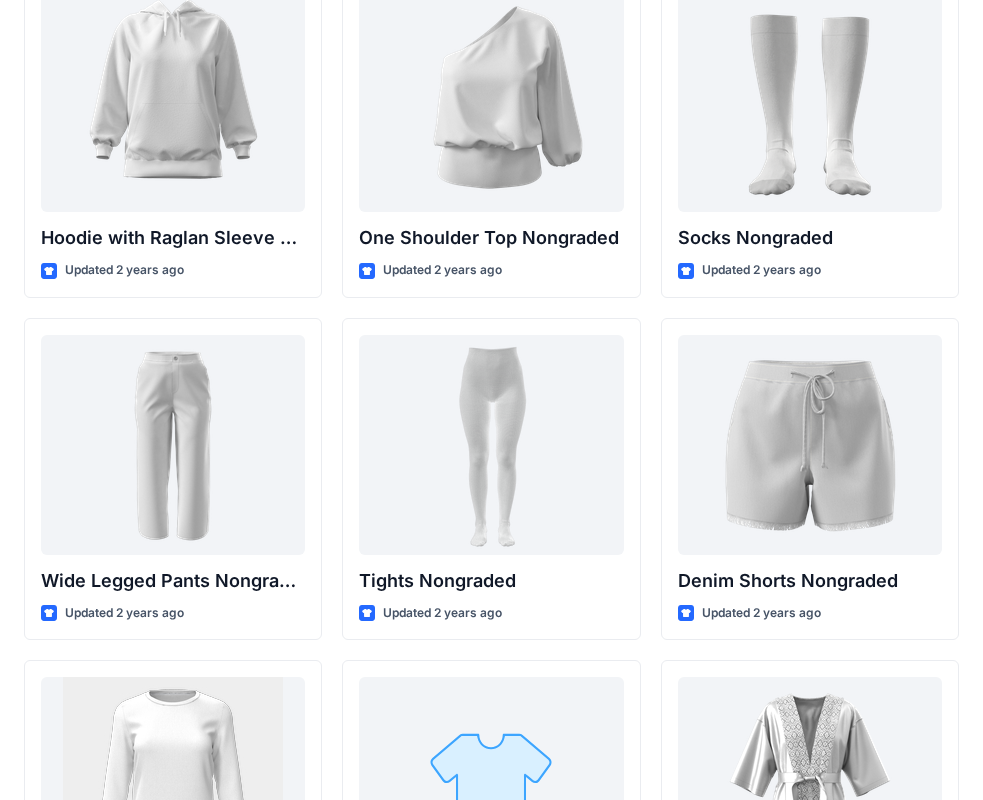 scroll, scrollTop: 20552, scrollLeft: 0, axis: vertical 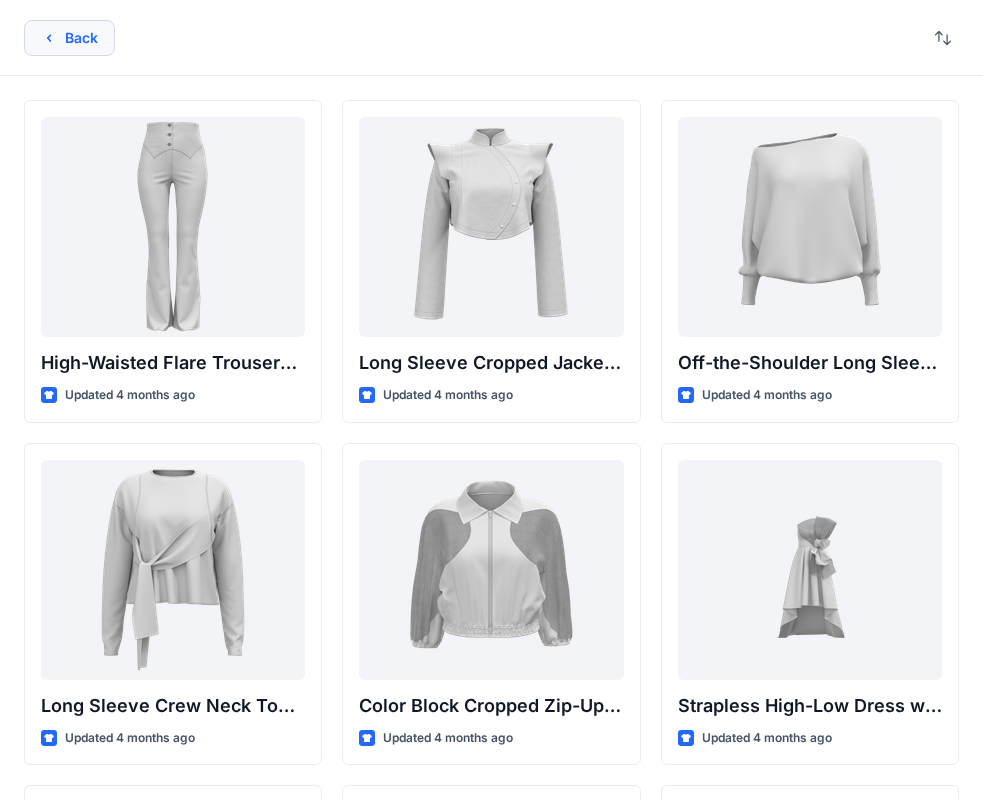 click on "Back" at bounding box center (69, 38) 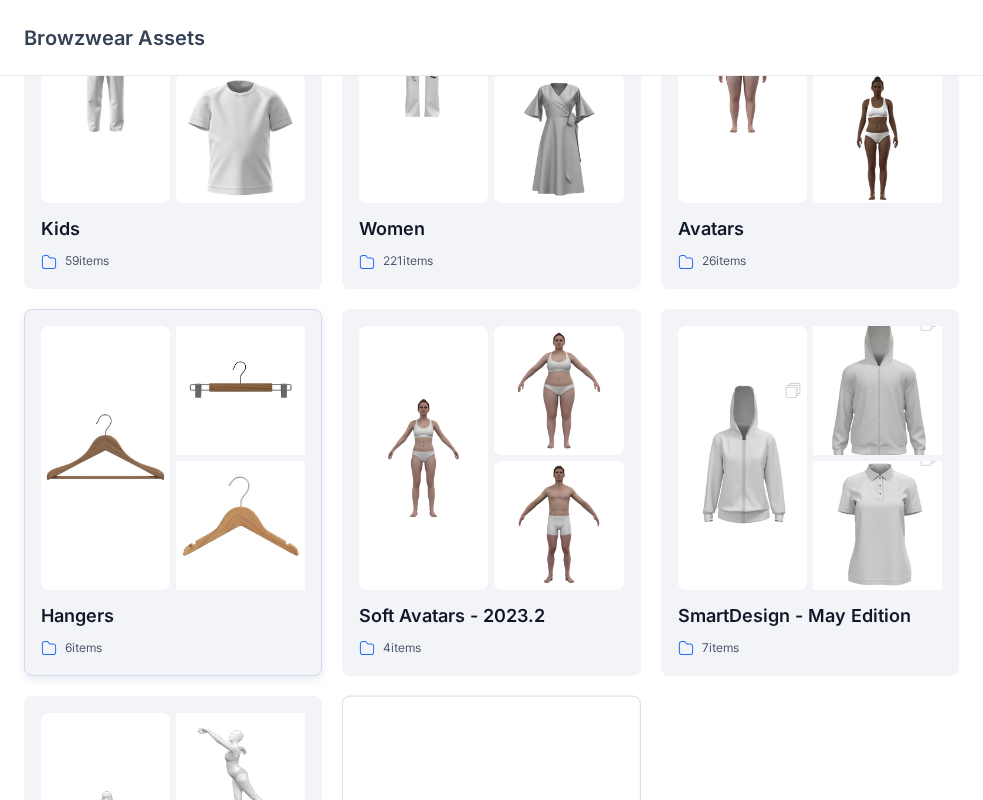 scroll, scrollTop: 200, scrollLeft: 0, axis: vertical 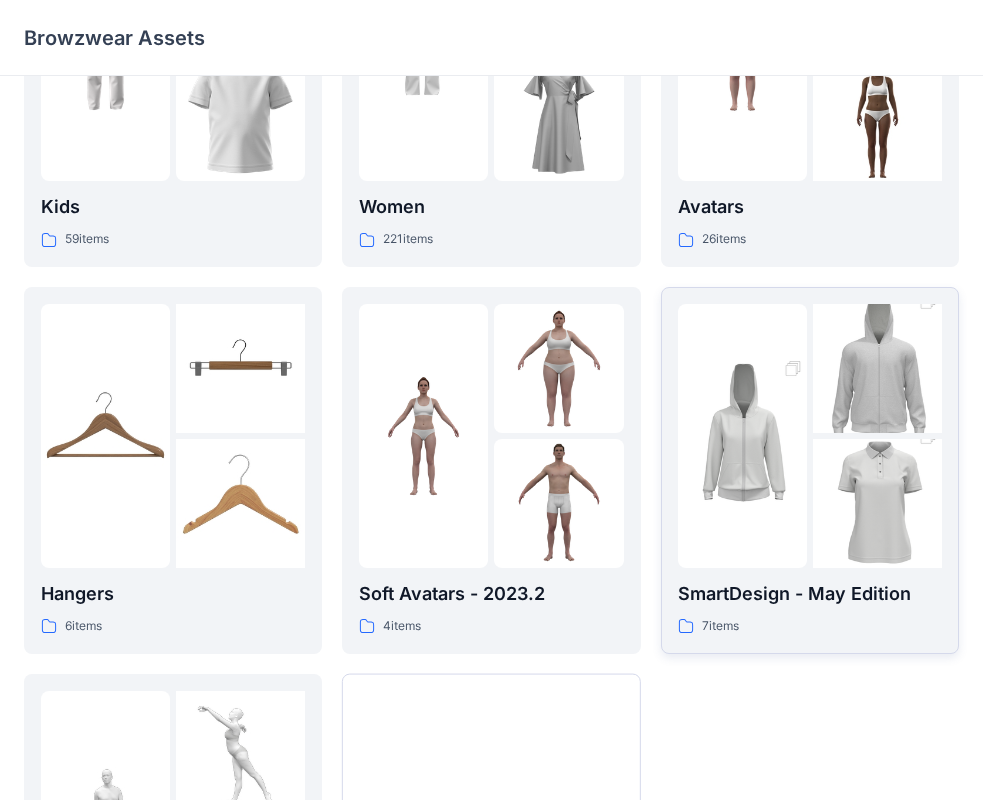 click at bounding box center (877, 504) 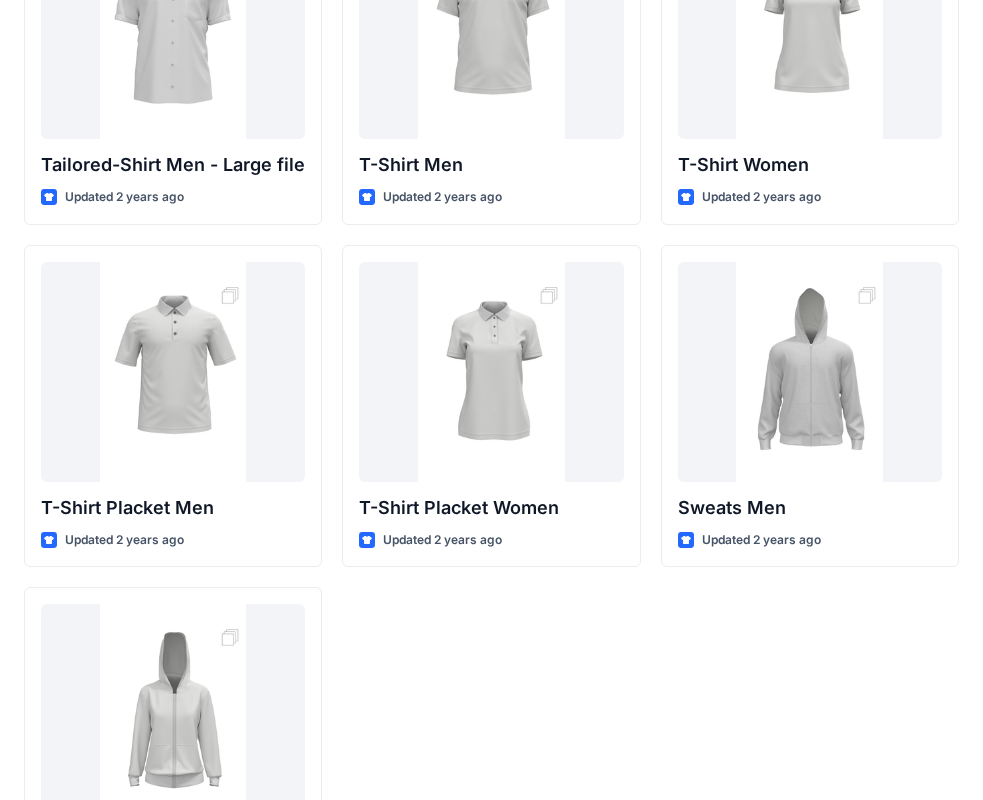 scroll, scrollTop: 300, scrollLeft: 0, axis: vertical 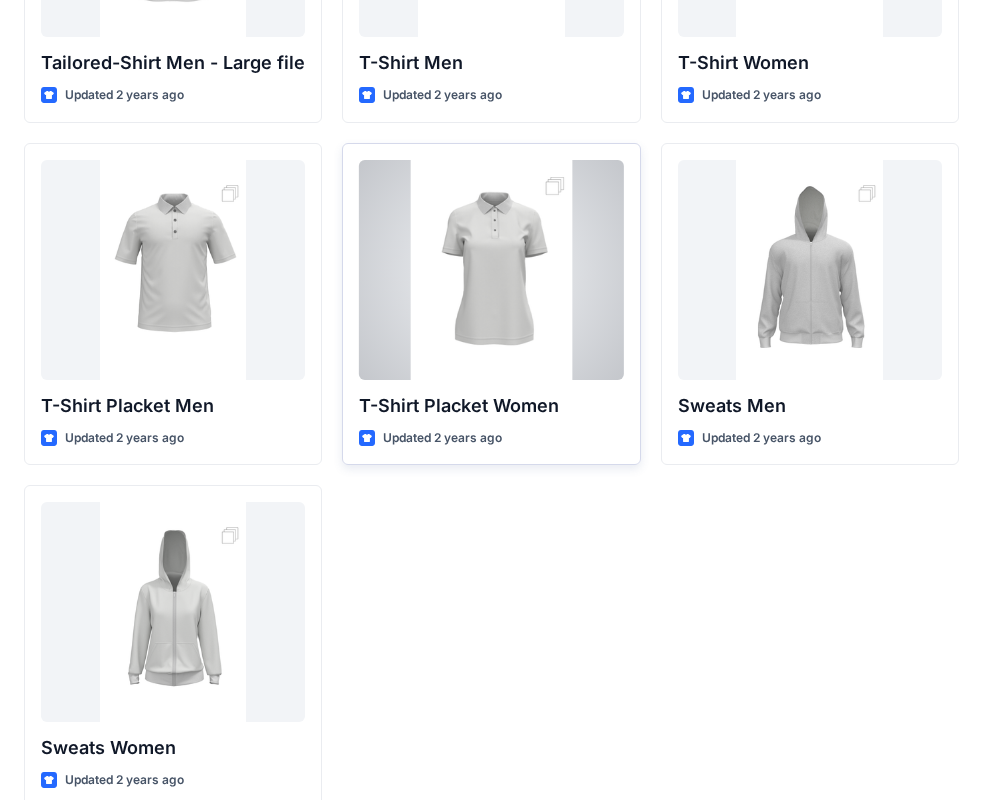 click at bounding box center [491, 270] 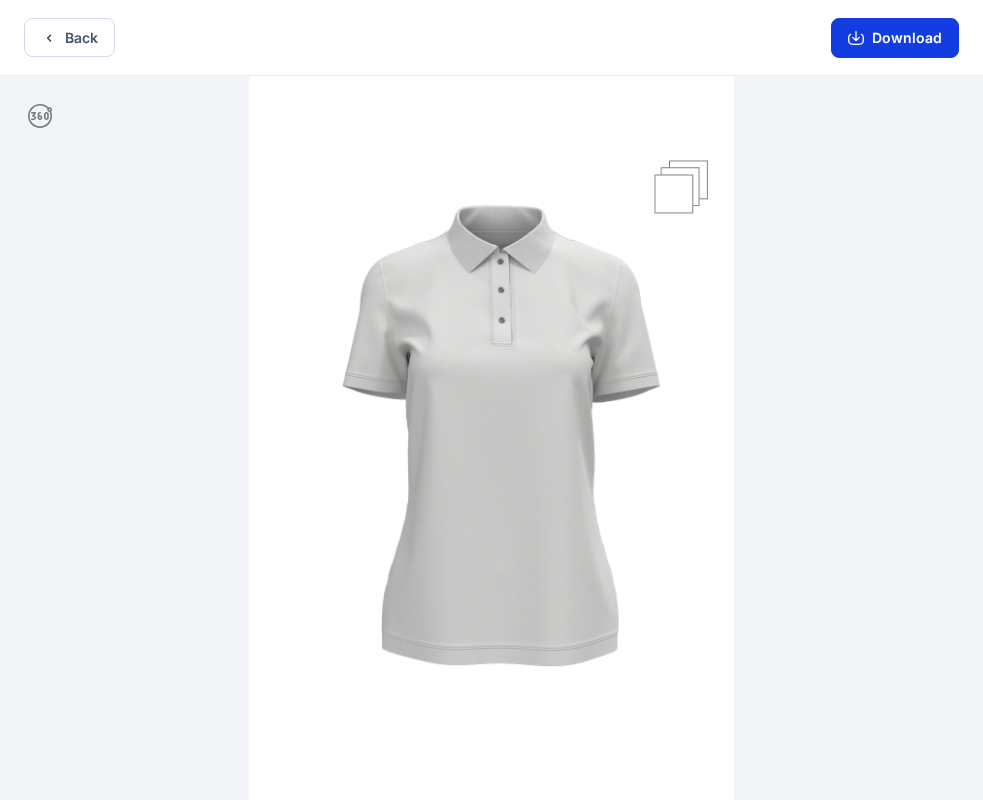 click on "Download" at bounding box center (895, 38) 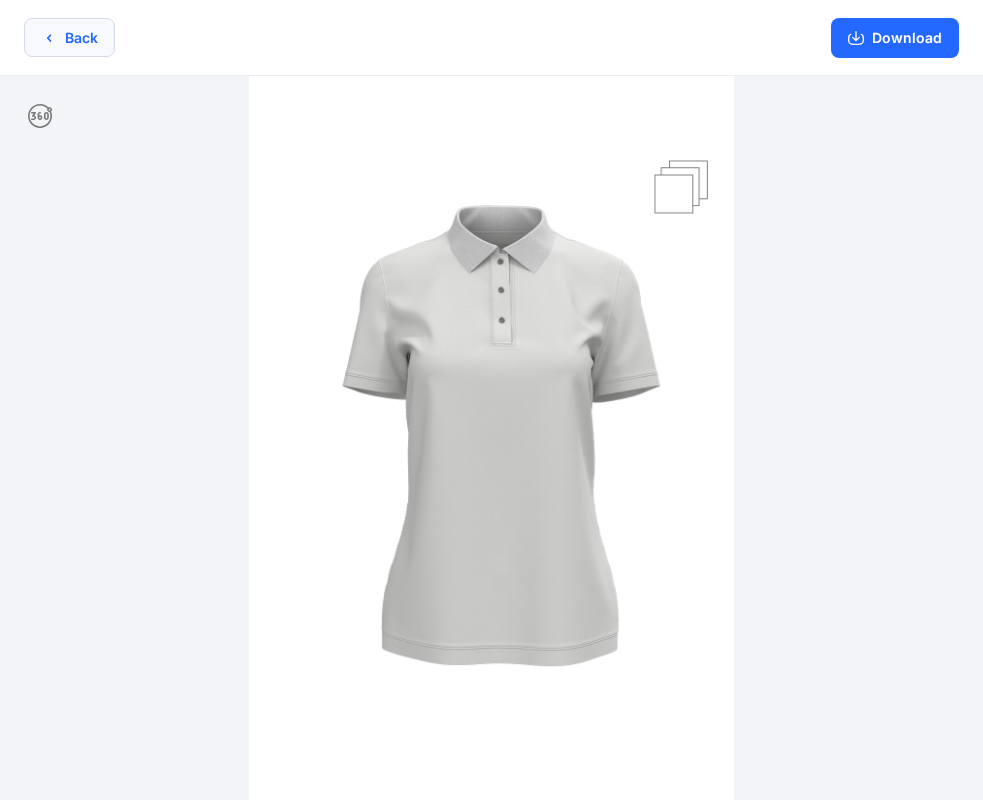 click on "Back" at bounding box center (69, 37) 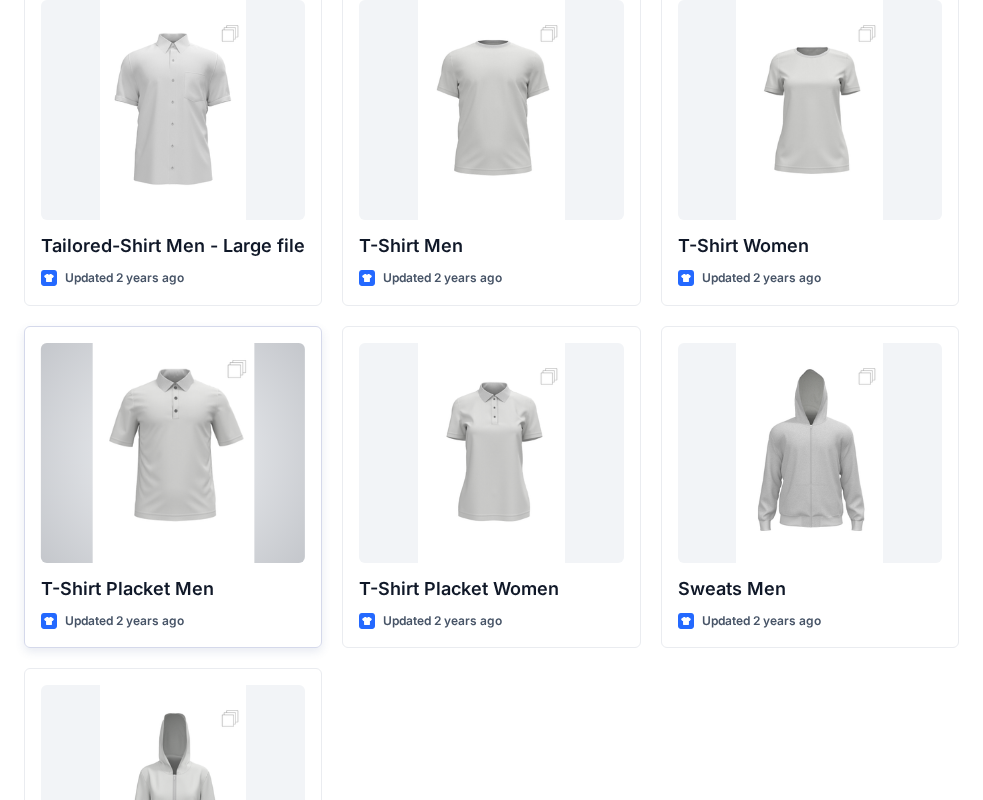scroll, scrollTop: 0, scrollLeft: 0, axis: both 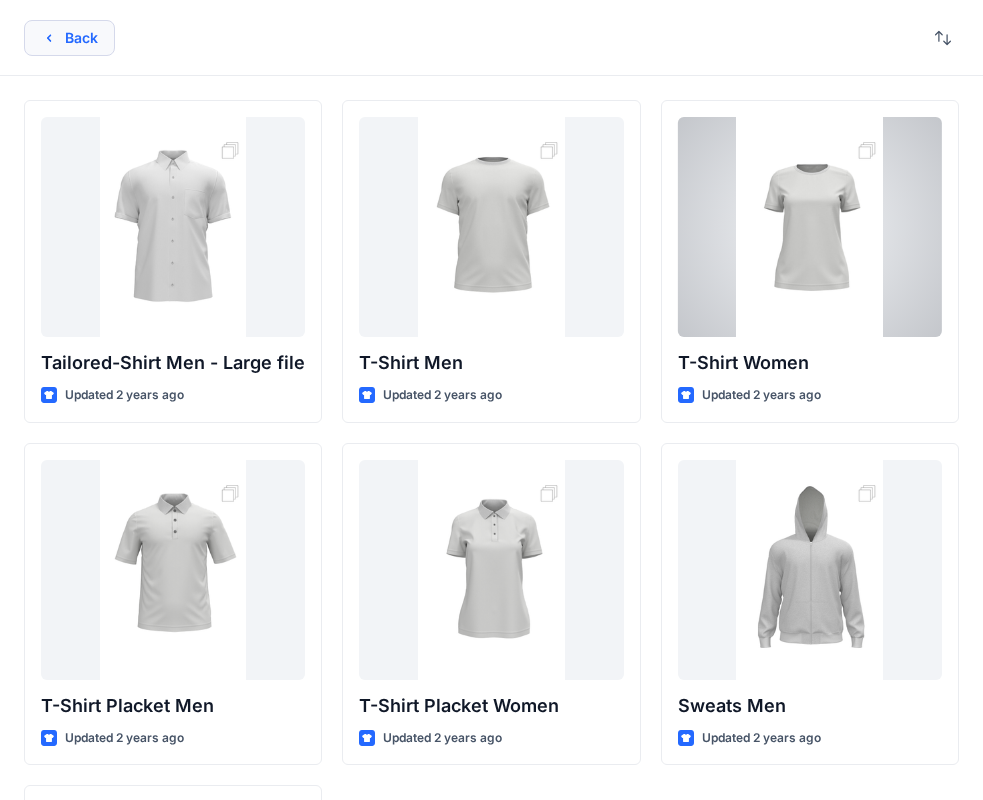click on "Back" at bounding box center (69, 38) 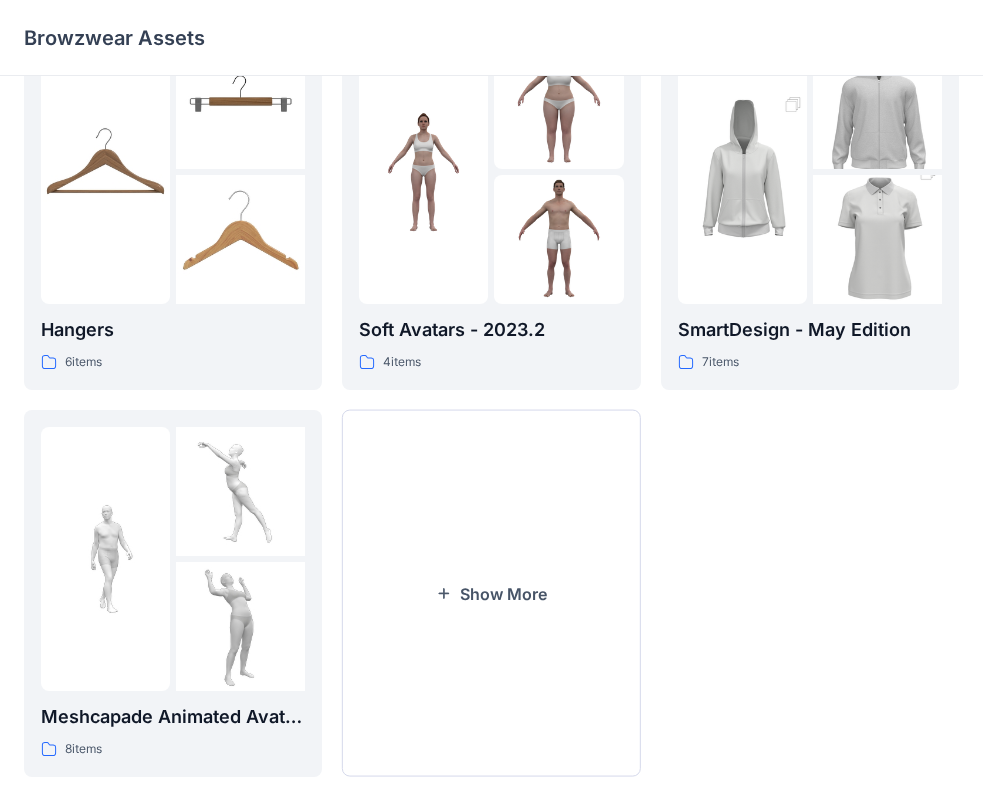 scroll, scrollTop: 497, scrollLeft: 0, axis: vertical 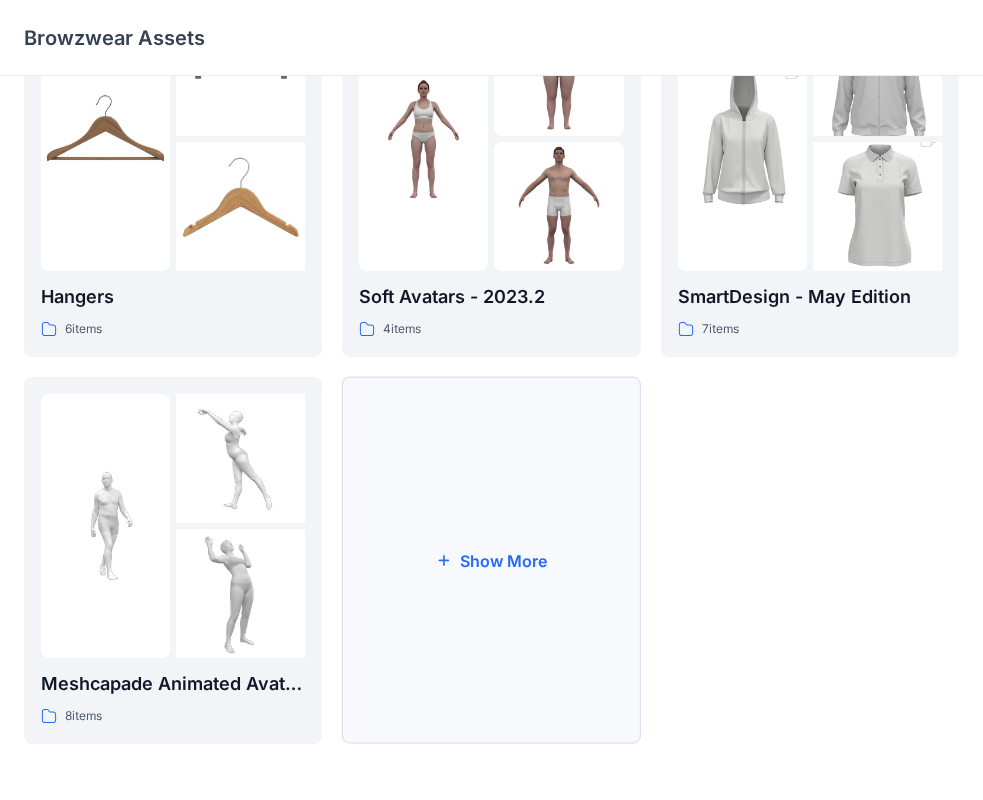click on "Show More" at bounding box center [491, 560] 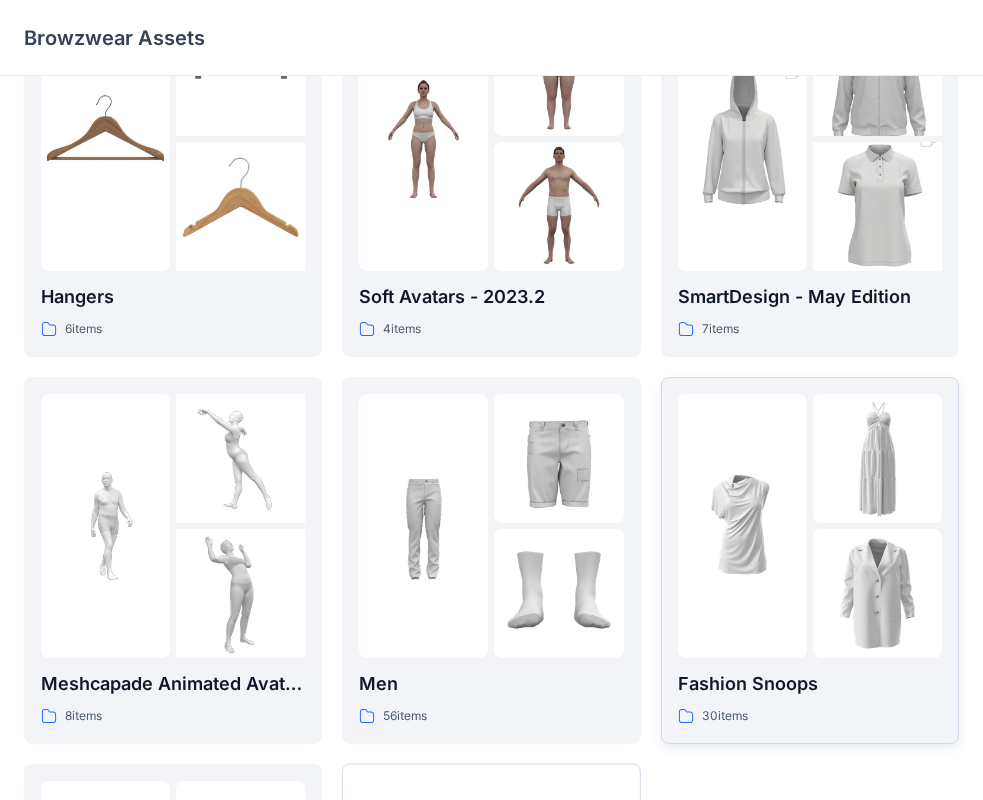 click at bounding box center (742, 525) 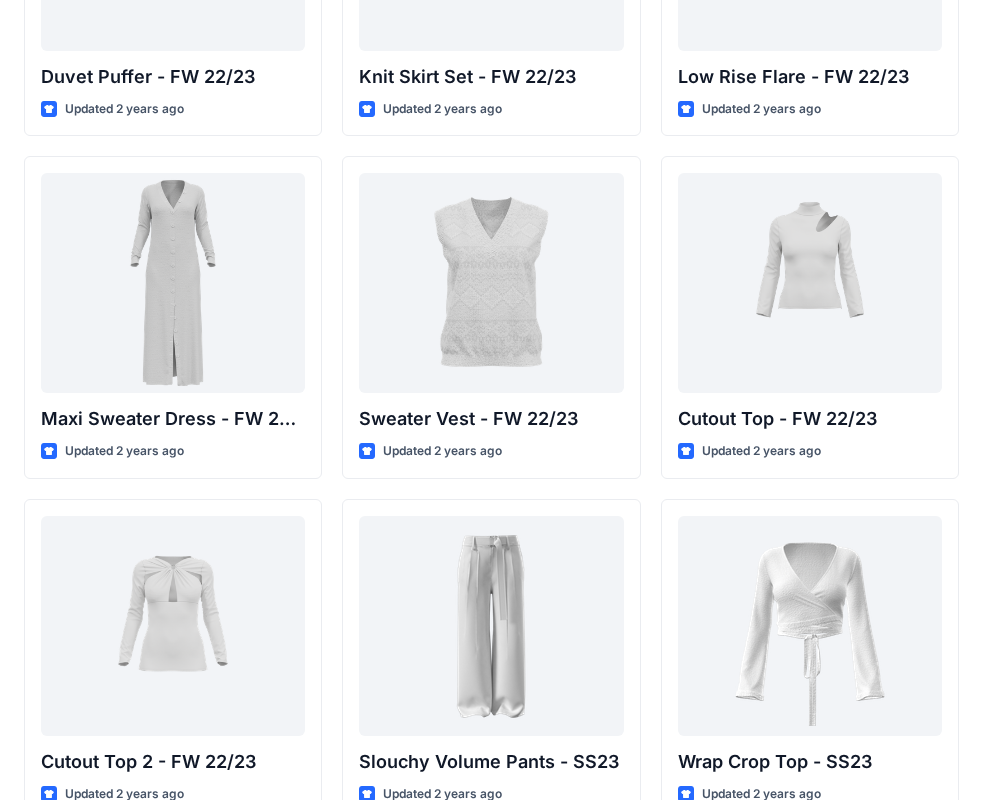 scroll, scrollTop: 0, scrollLeft: 0, axis: both 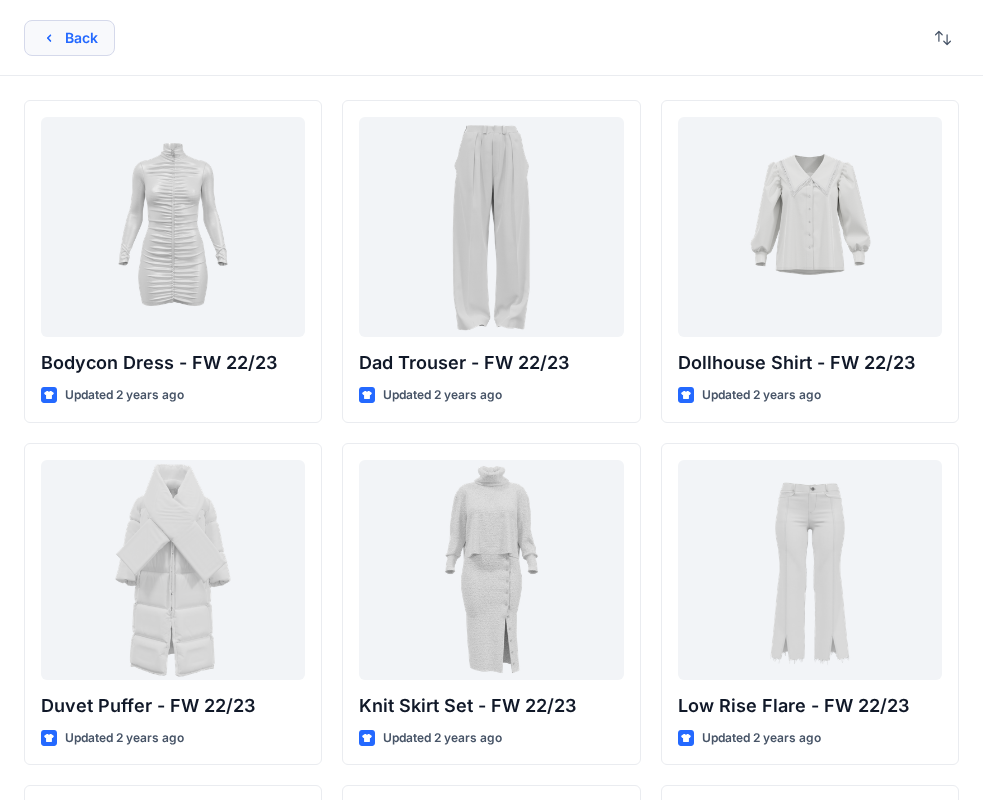 click on "Back" at bounding box center (69, 38) 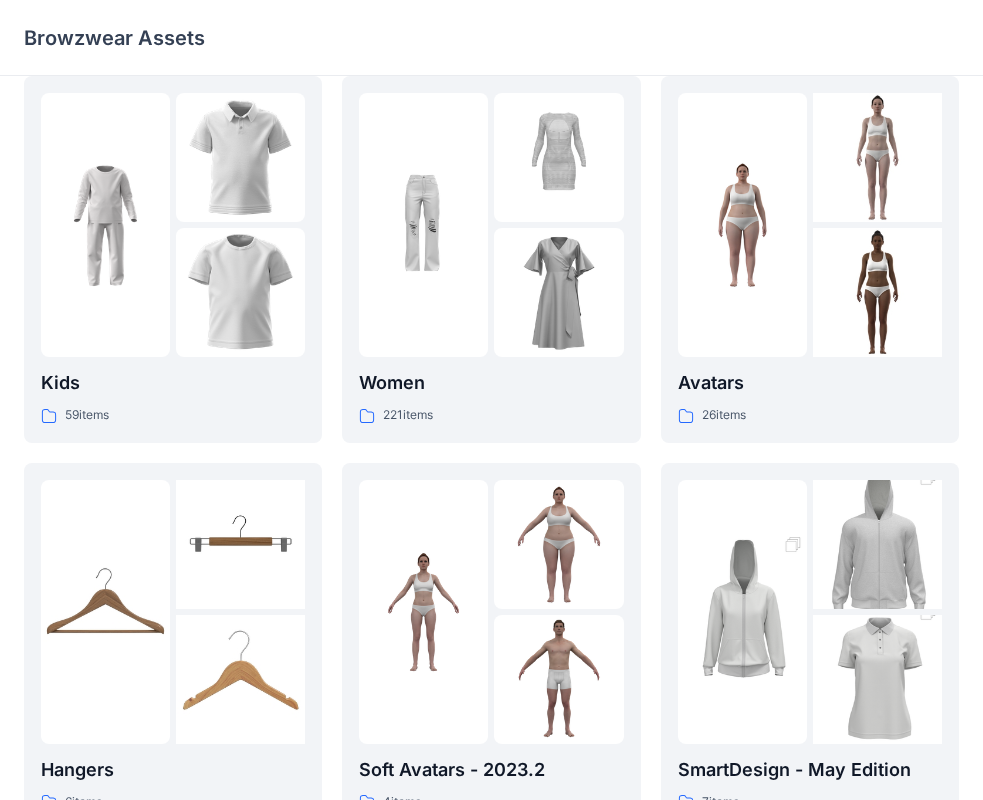 scroll, scrollTop: 0, scrollLeft: 0, axis: both 